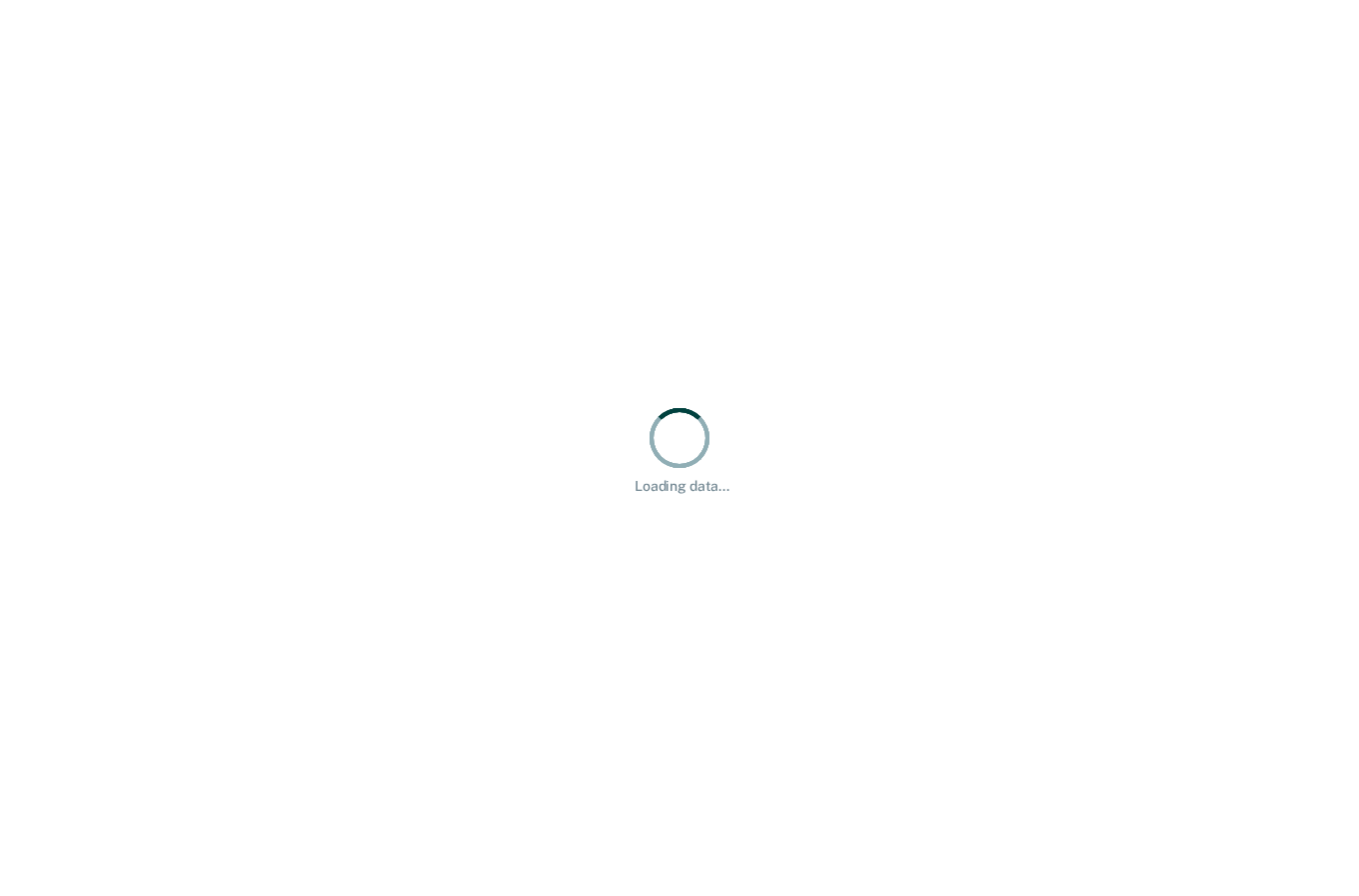 scroll, scrollTop: 0, scrollLeft: 0, axis: both 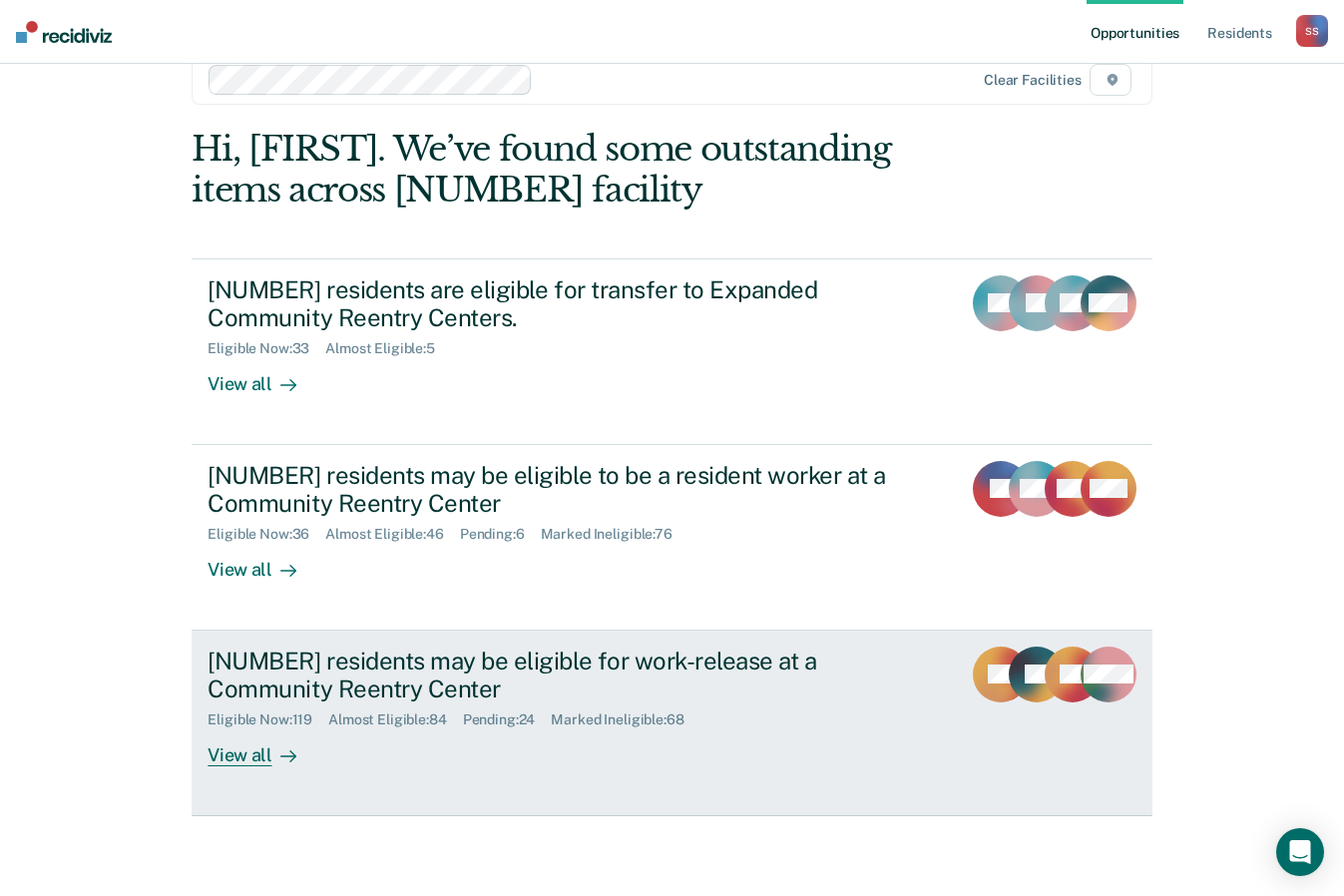 click on "[NUMBER] residents may be eligible for work-release at a Community Reentry Center" at bounding box center (558, 675) 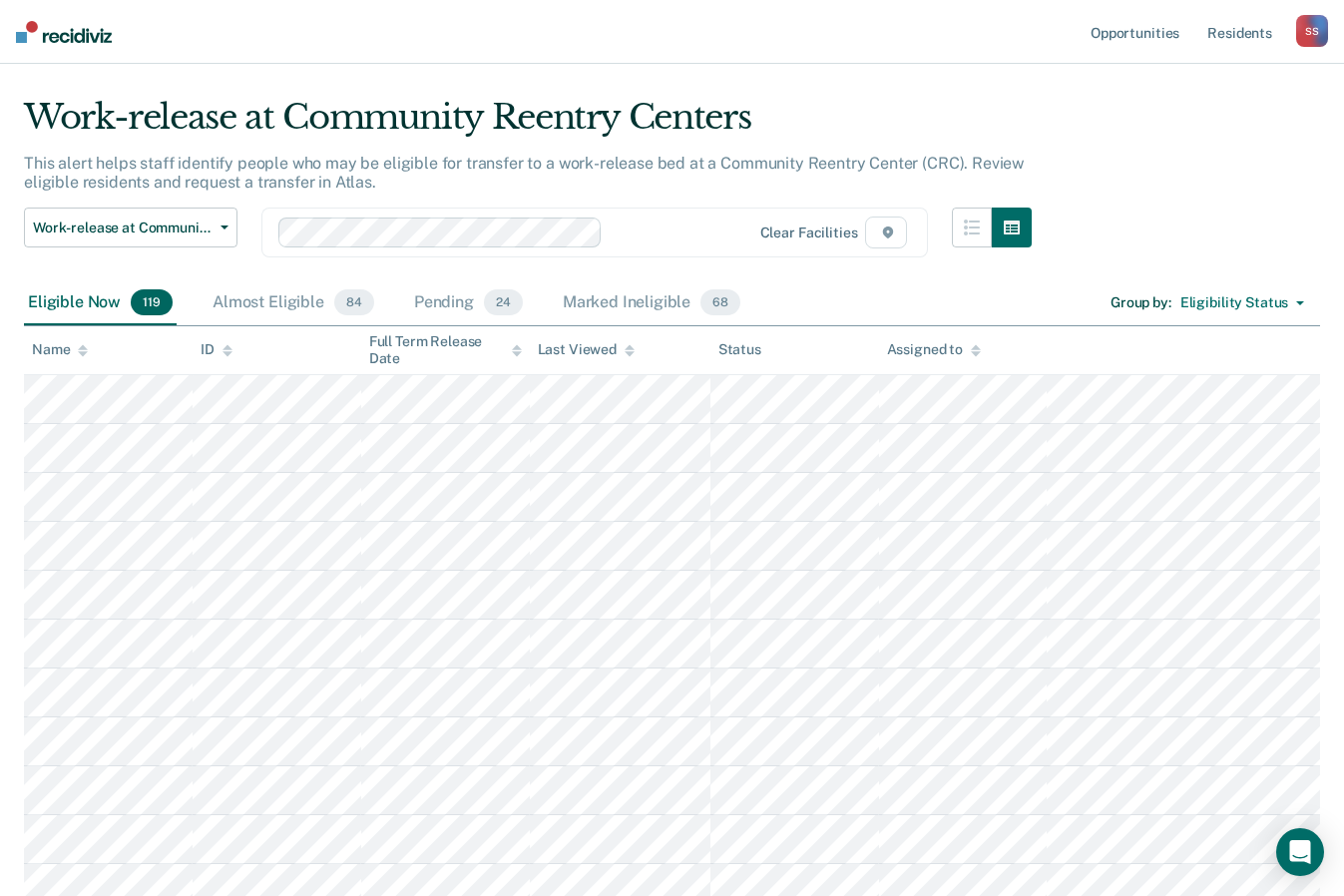 scroll, scrollTop: 0, scrollLeft: 0, axis: both 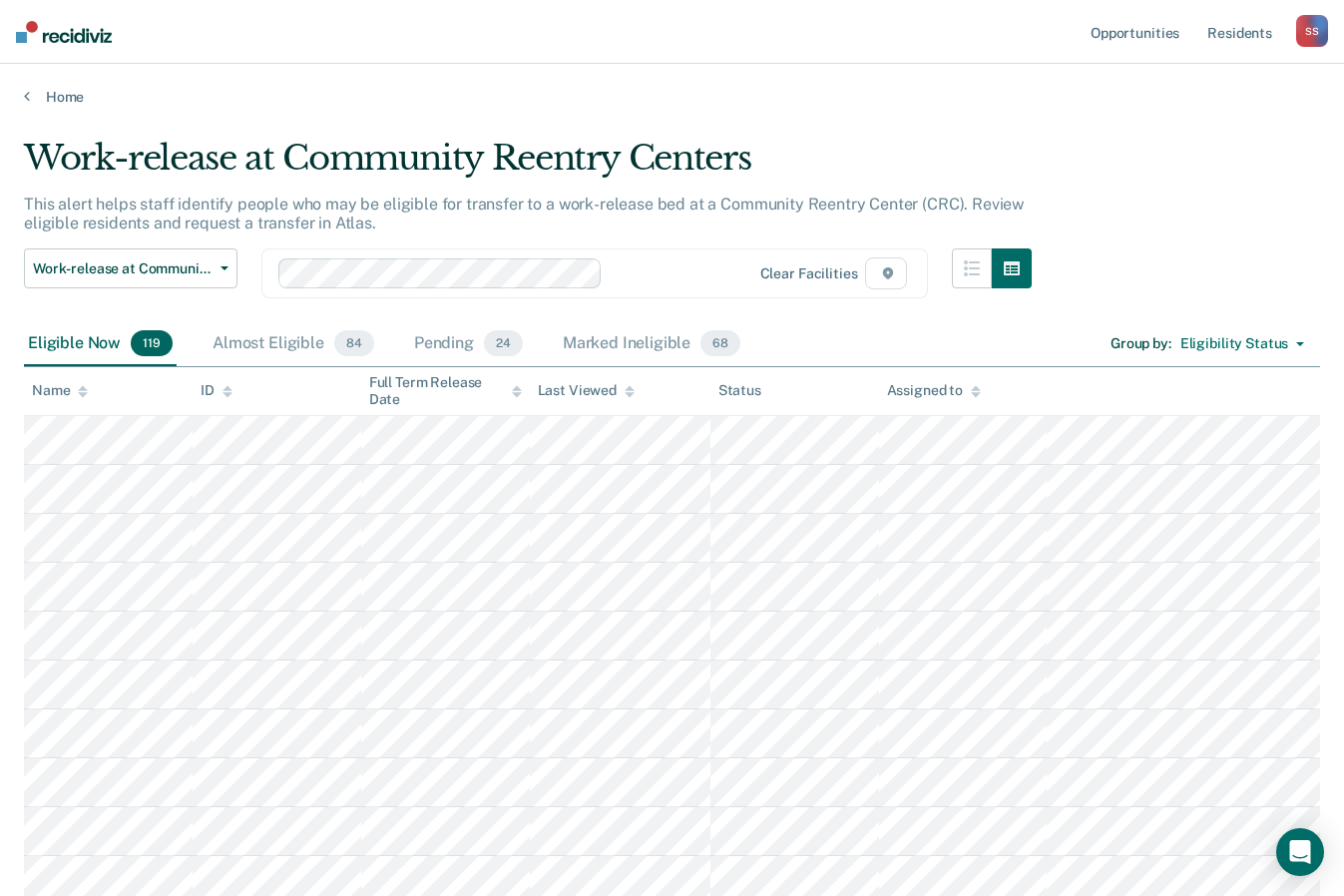 click on "Almost Eligible [NUMBER]" at bounding box center (293, 344) 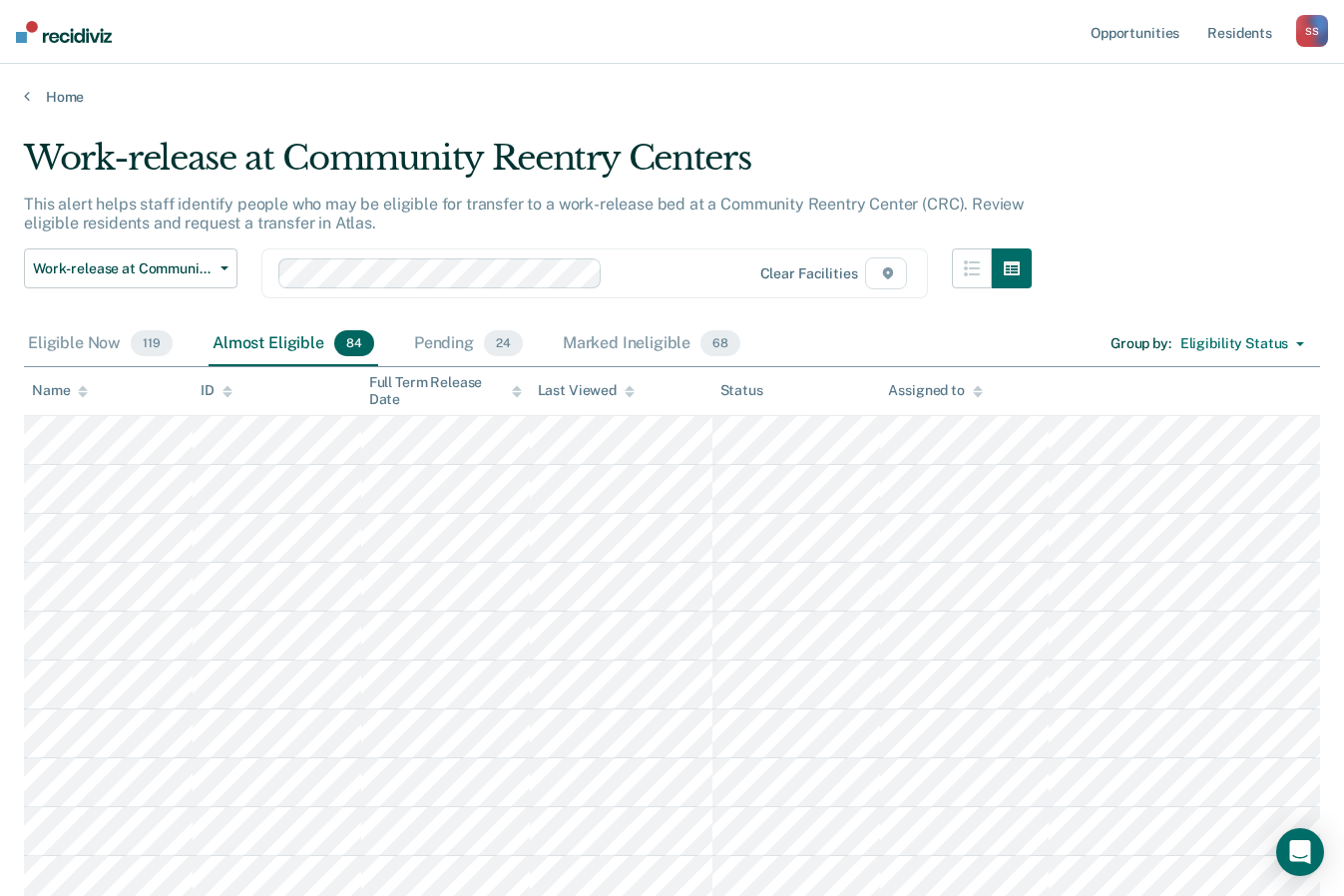 scroll, scrollTop: 1850, scrollLeft: 0, axis: vertical 